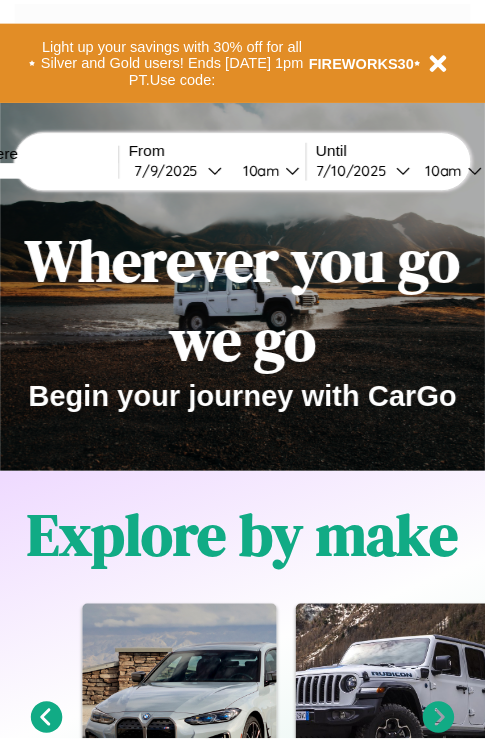 scroll, scrollTop: 0, scrollLeft: 0, axis: both 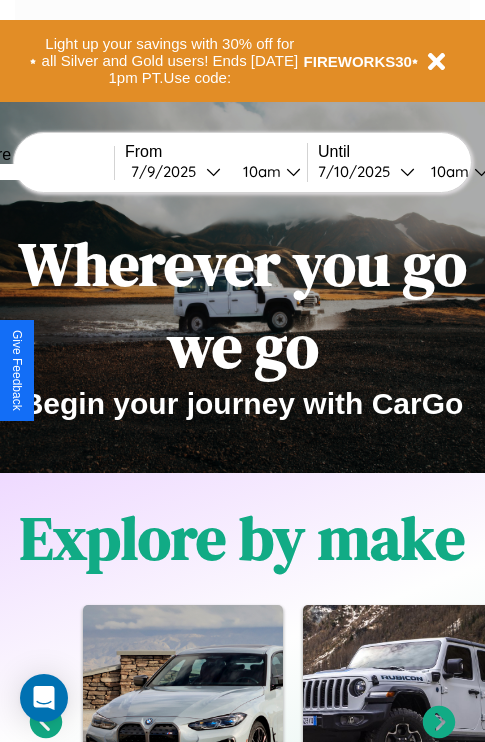 click at bounding box center (39, 172) 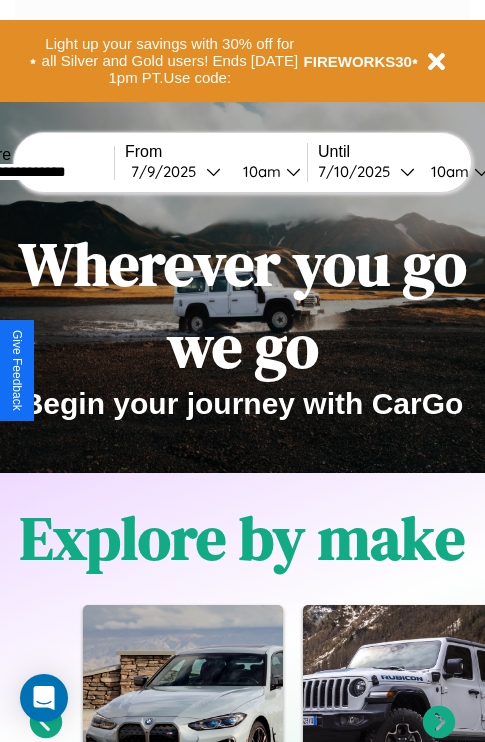 type on "**********" 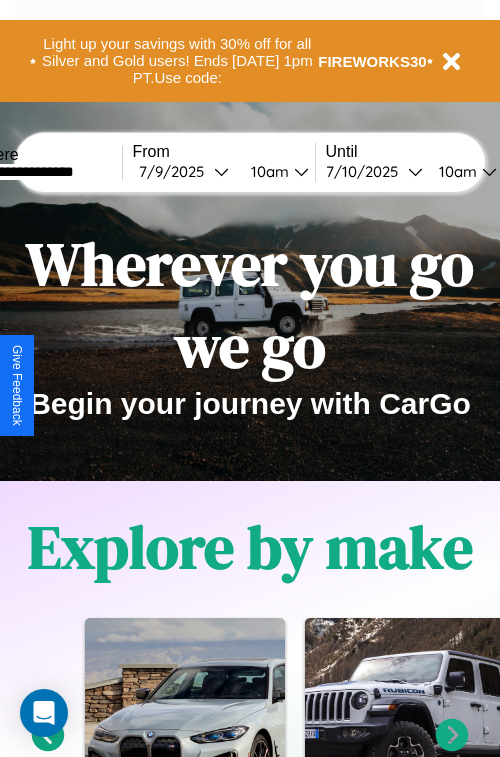 select on "*" 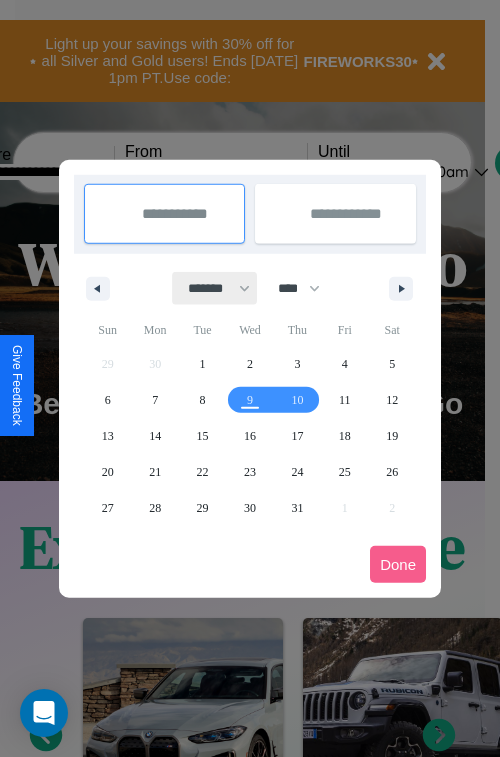 click on "******* ******** ***** ***** *** **** **** ****** ********* ******* ******** ********" at bounding box center [215, 288] 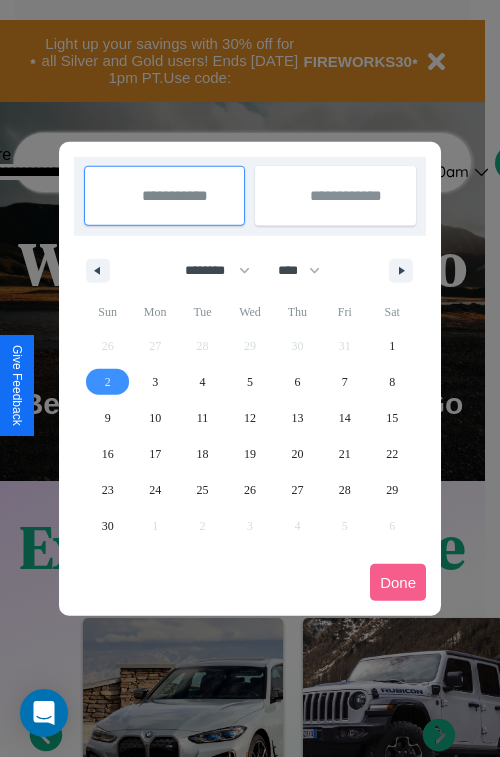 click on "2" at bounding box center [108, 382] 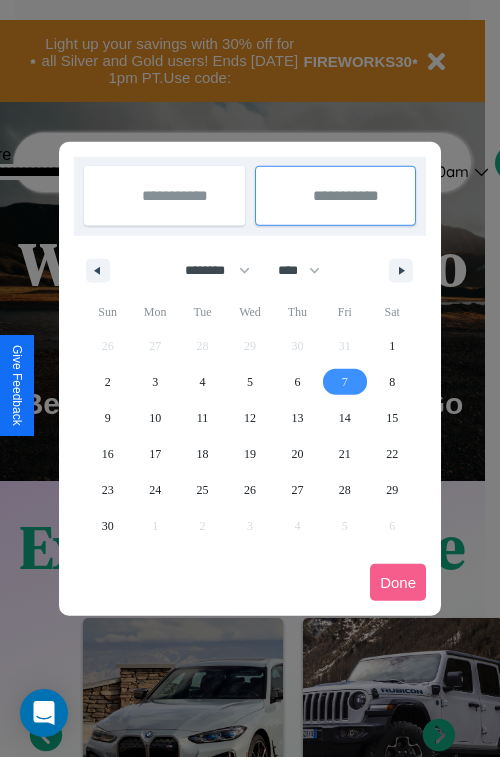 click on "7" at bounding box center (345, 382) 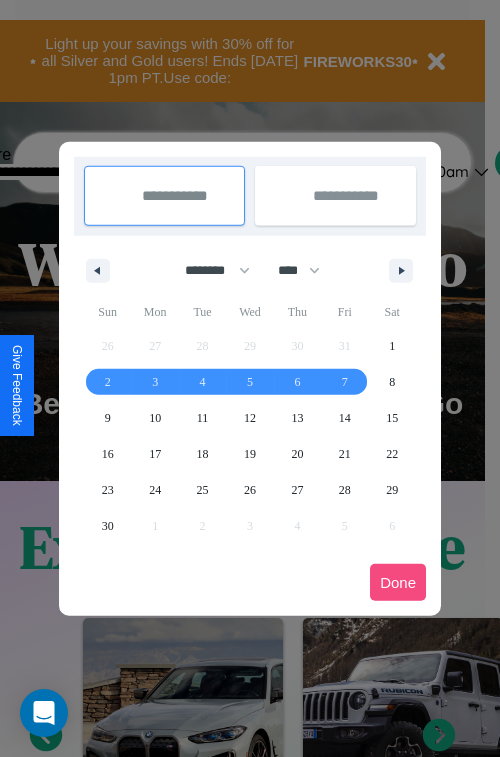 click on "Done" at bounding box center (398, 582) 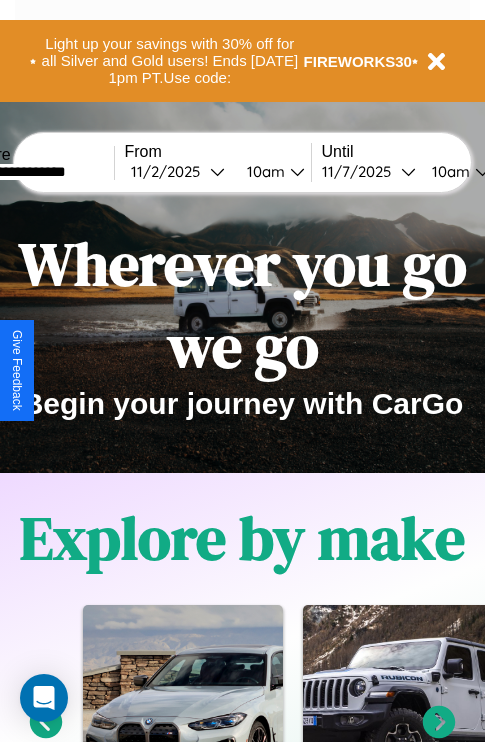 scroll, scrollTop: 0, scrollLeft: 71, axis: horizontal 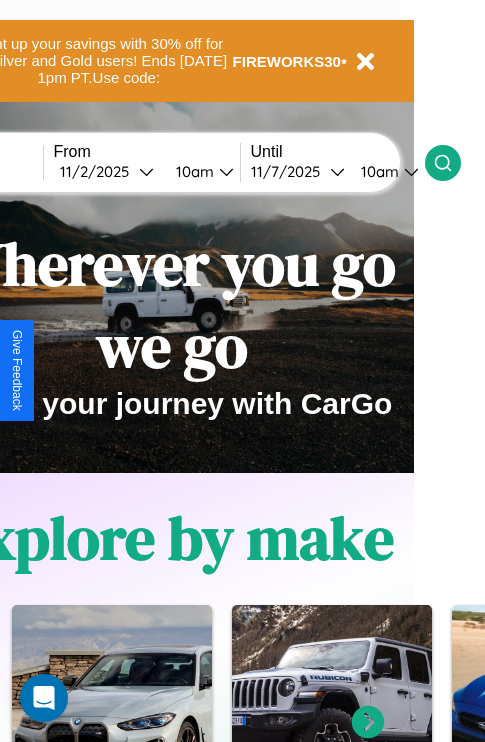 click 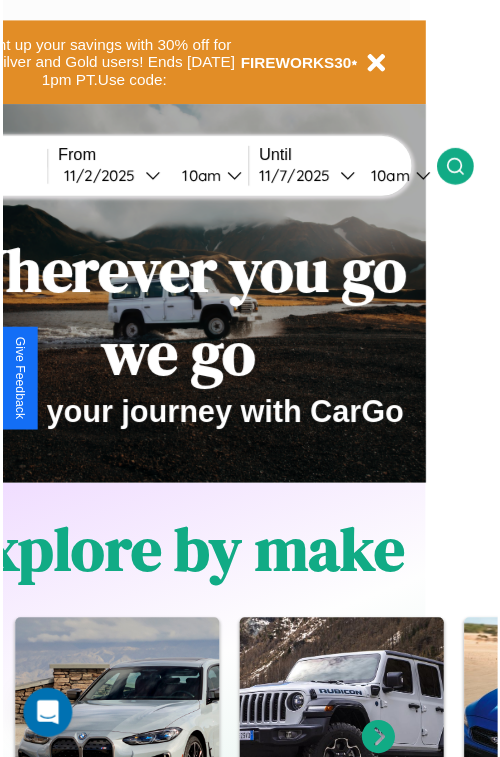 scroll, scrollTop: 0, scrollLeft: 0, axis: both 